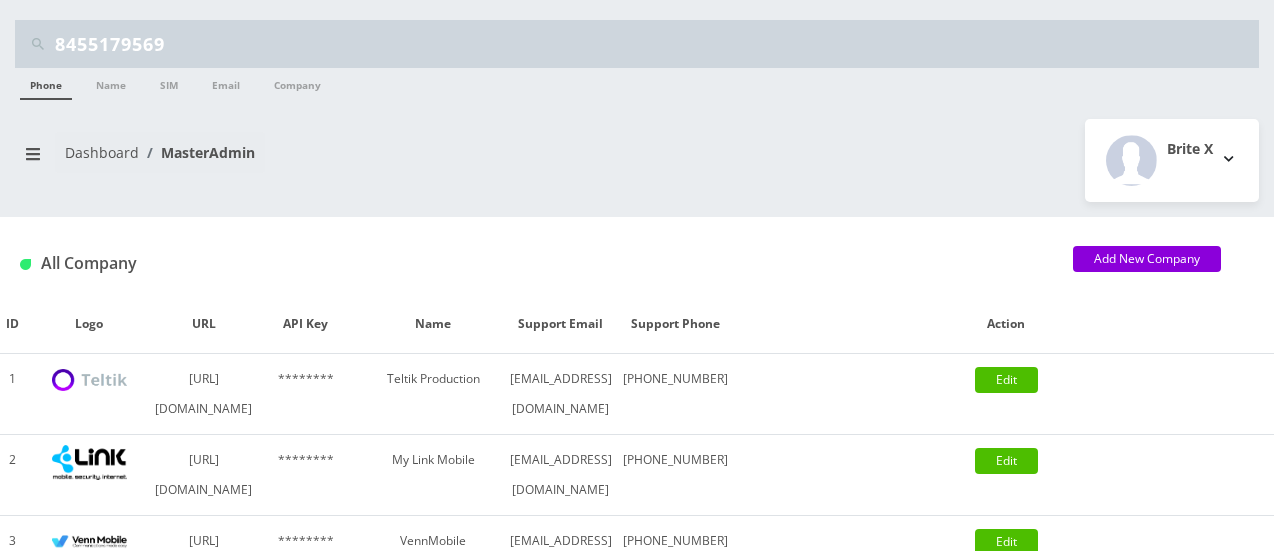 scroll, scrollTop: 0, scrollLeft: 0, axis: both 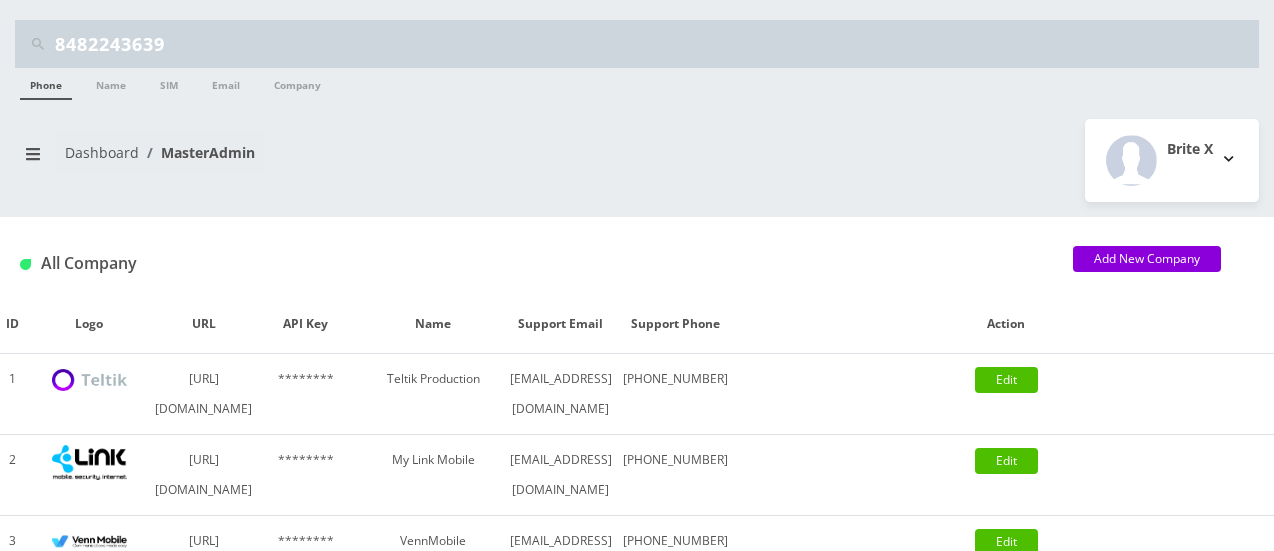 type on "8482243639" 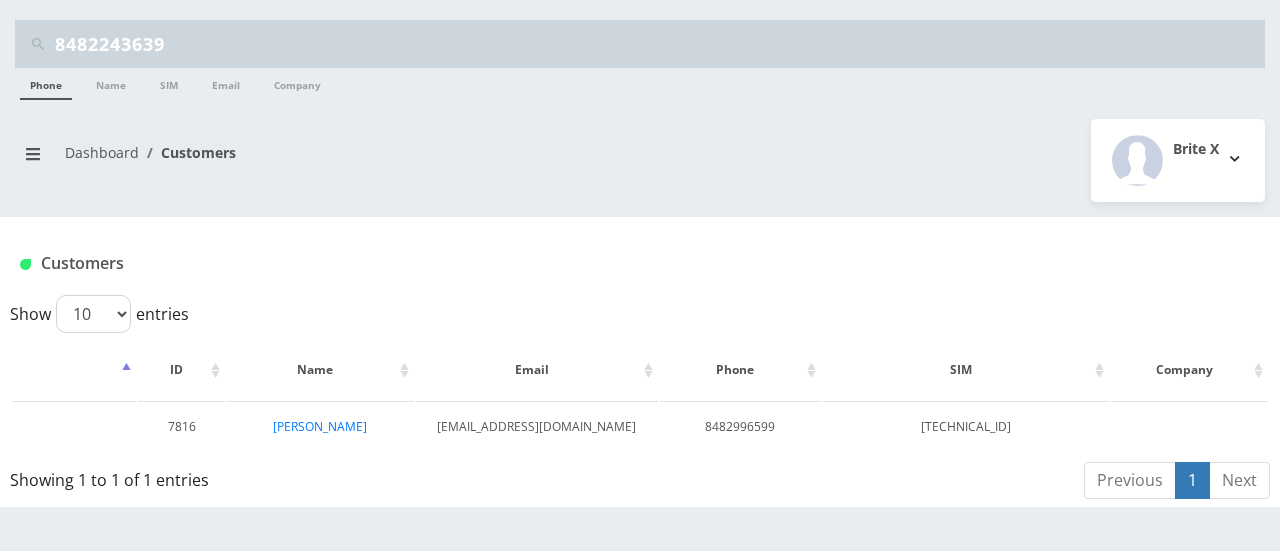 scroll, scrollTop: 0, scrollLeft: 0, axis: both 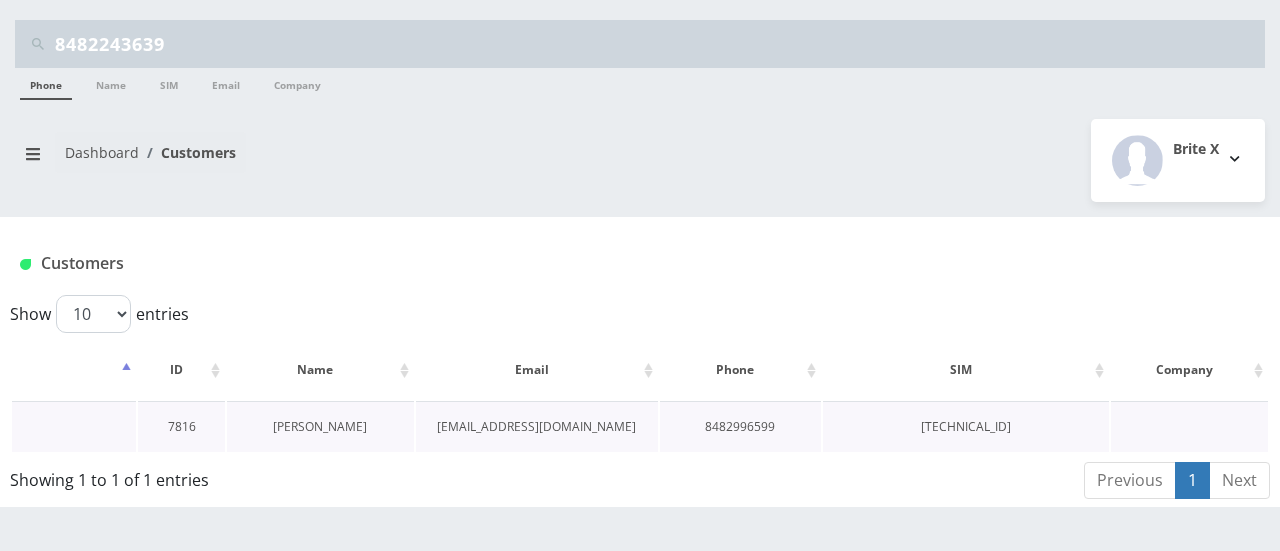 click on "Esti Nussbaum" at bounding box center [320, 426] 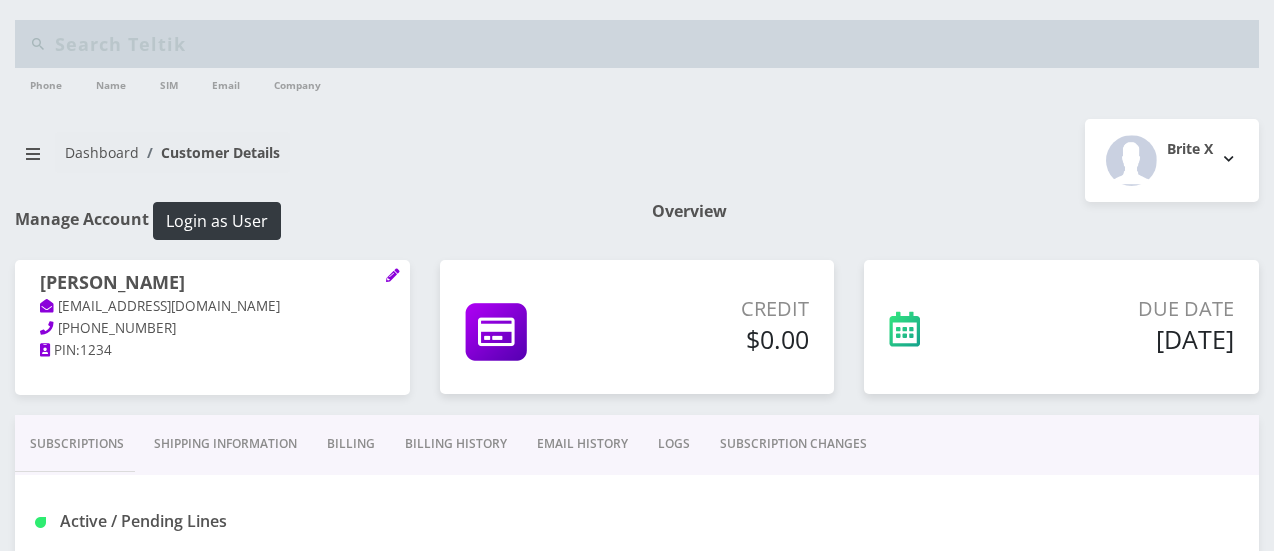 scroll, scrollTop: 0, scrollLeft: 0, axis: both 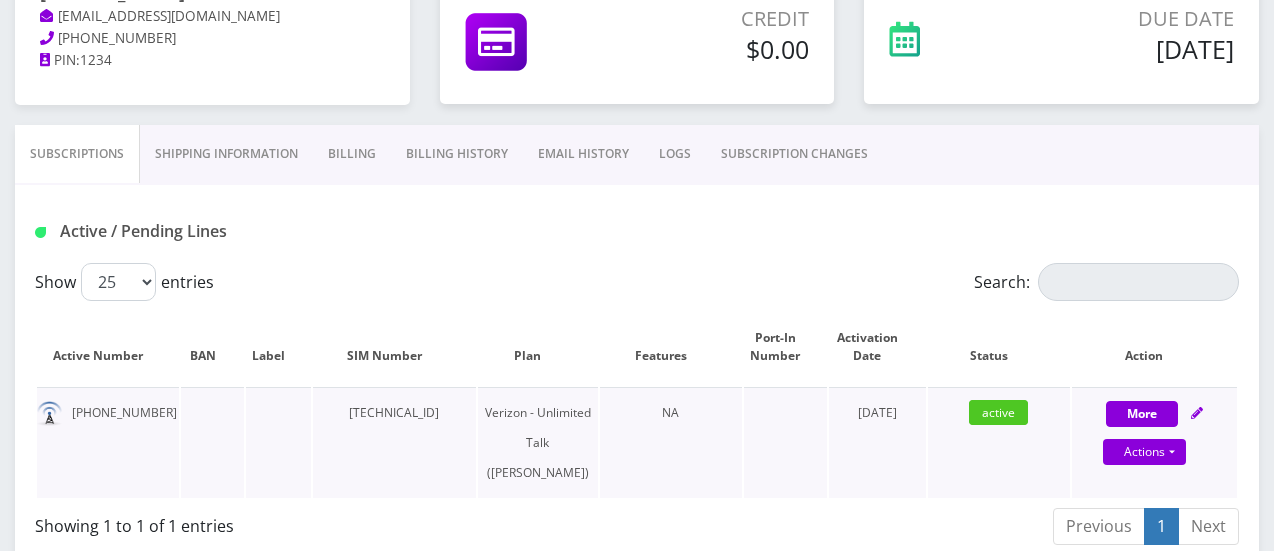 click on "848-224-3639" at bounding box center [108, 442] 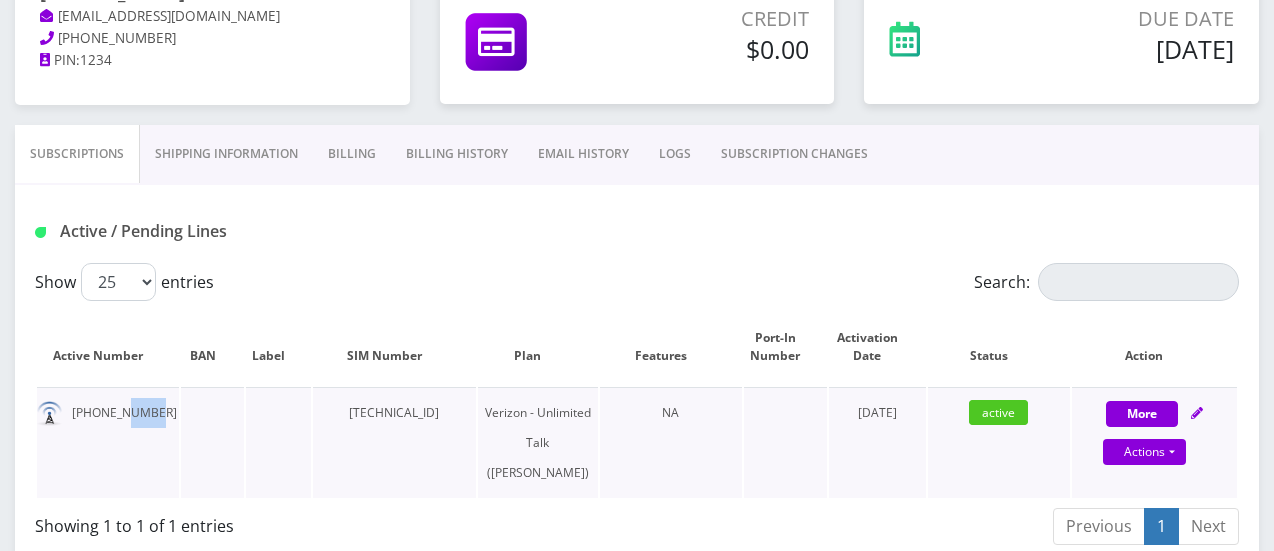 click on "848-224-3639" at bounding box center [108, 442] 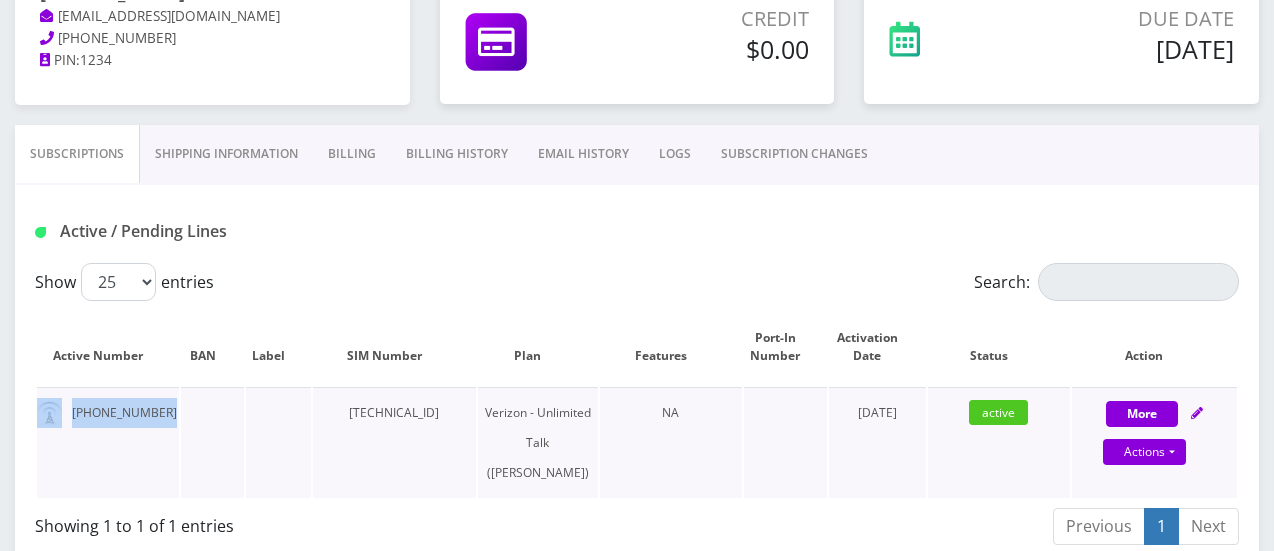 click on "848-224-3639" at bounding box center [108, 442] 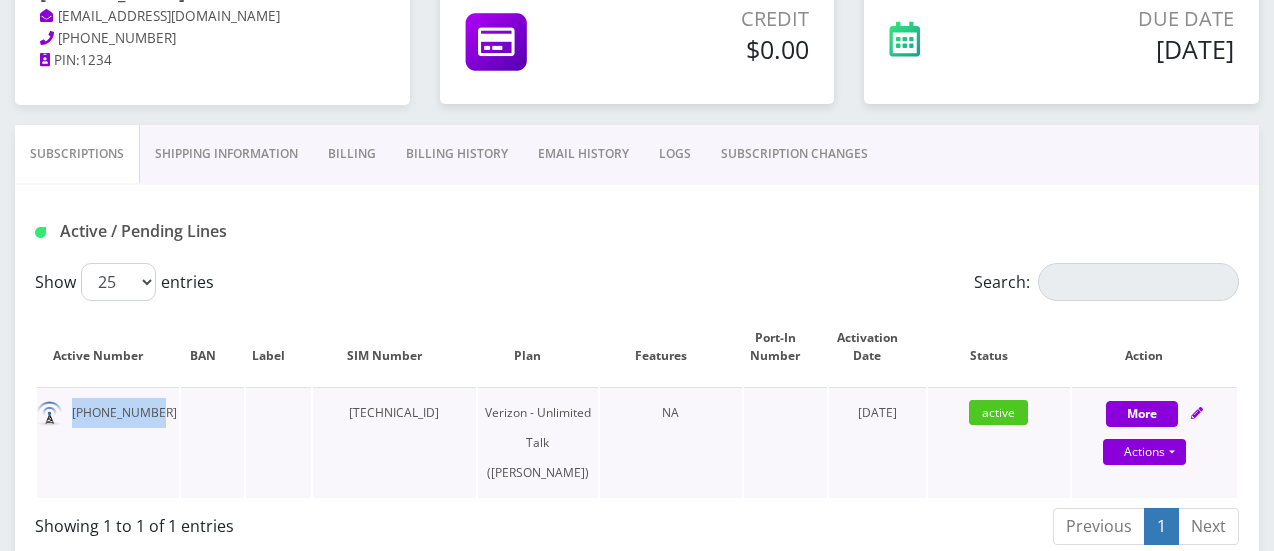 drag, startPoint x: 156, startPoint y: 412, endPoint x: 72, endPoint y: 415, distance: 84.05355 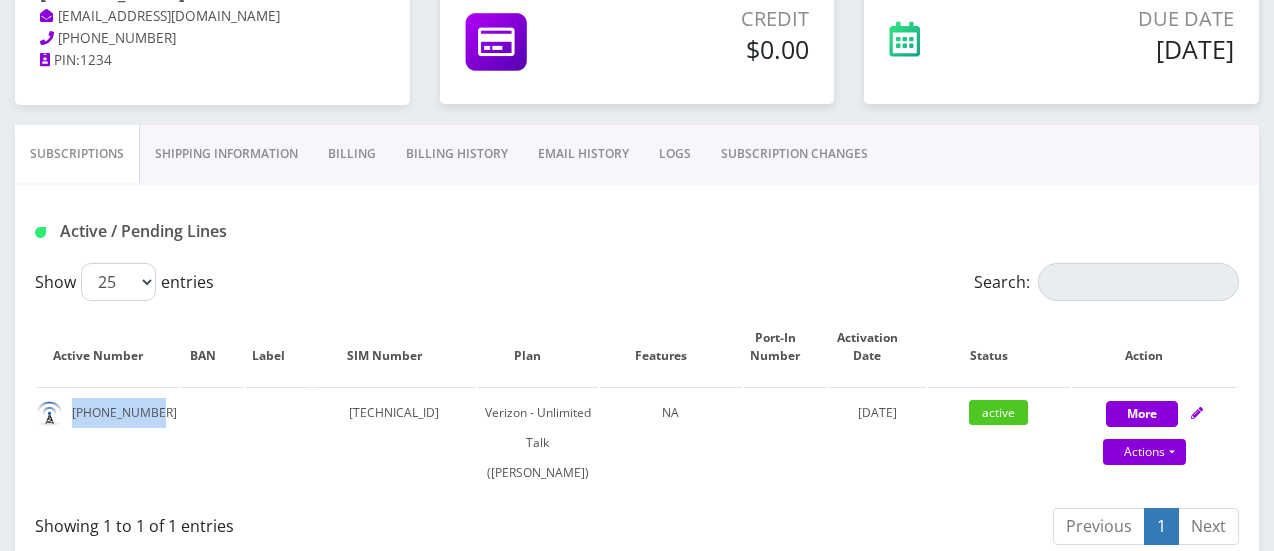 copy on "848-224-3639" 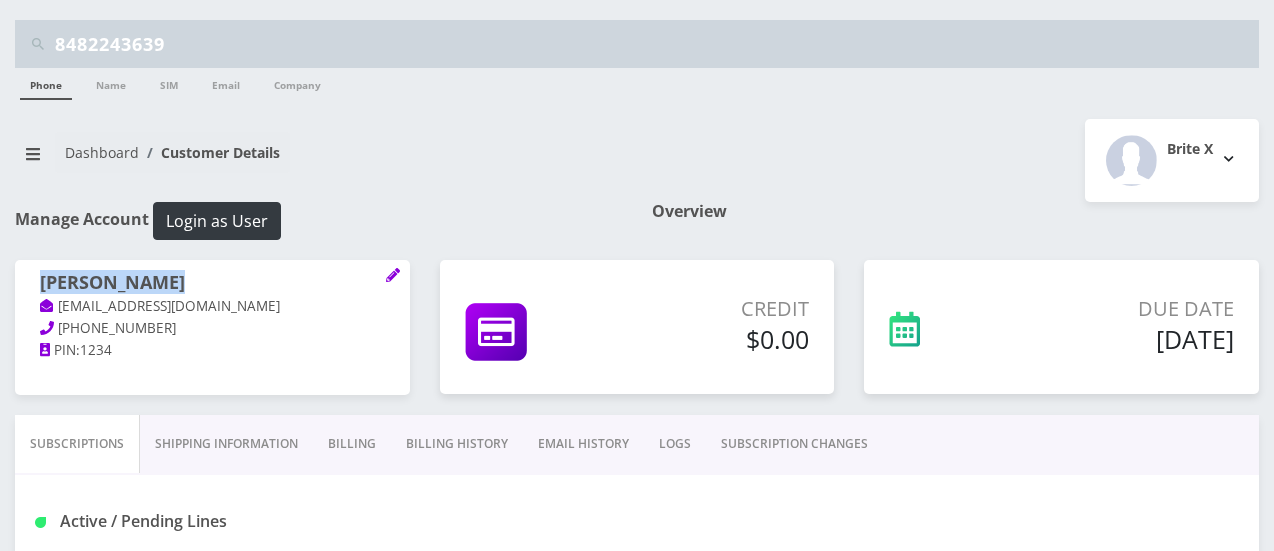 drag, startPoint x: 187, startPoint y: 275, endPoint x: 43, endPoint y: 274, distance: 144.00348 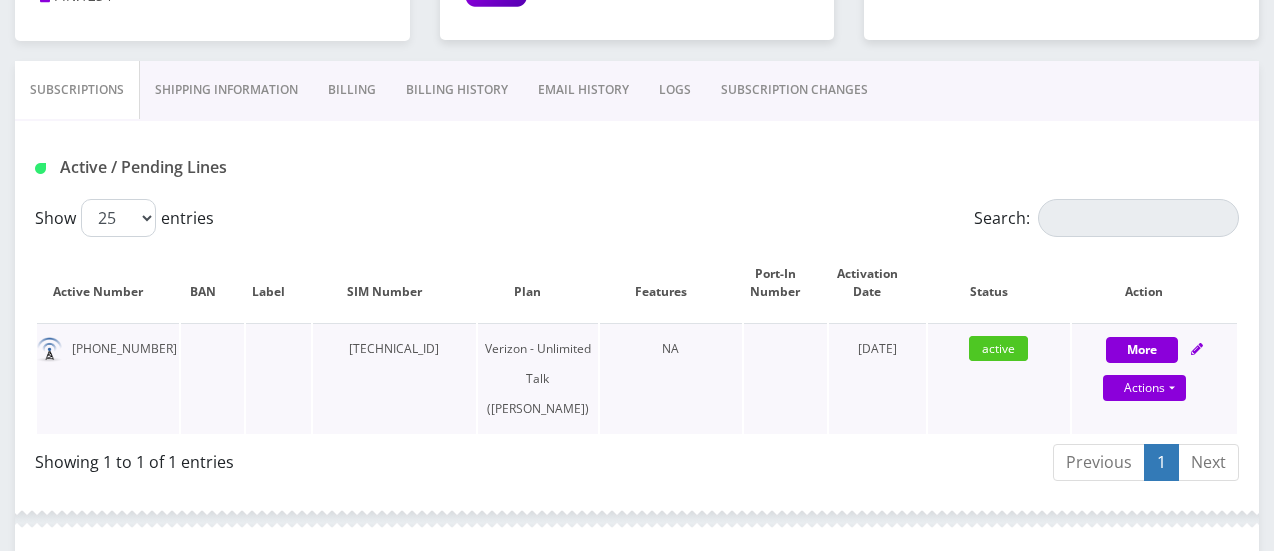 scroll, scrollTop: 0, scrollLeft: 0, axis: both 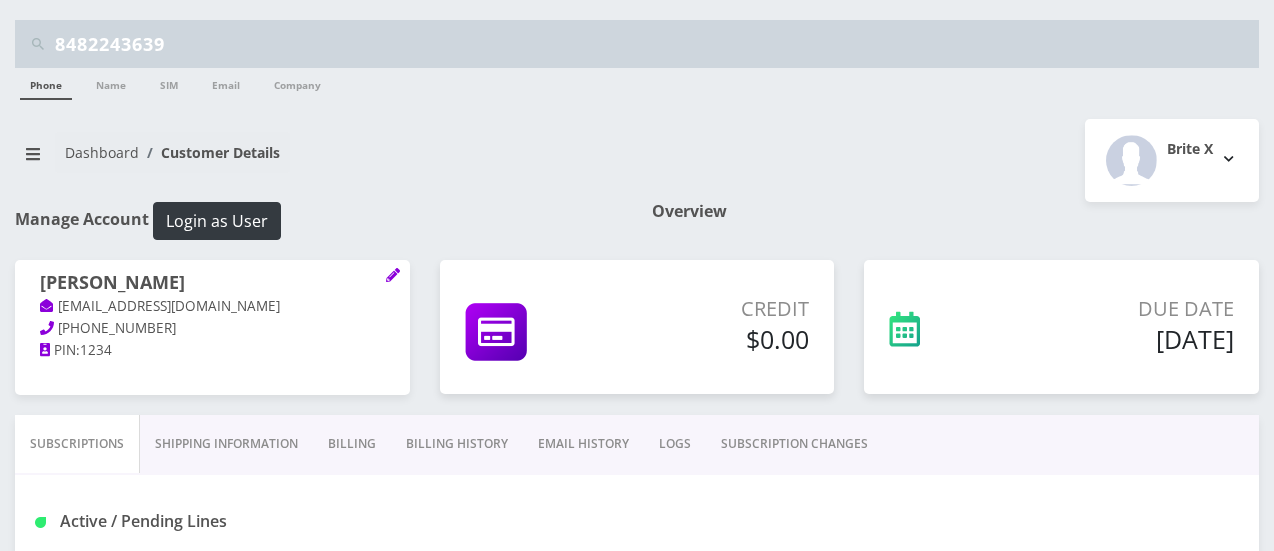 click on "848-299-6599" at bounding box center [117, 328] 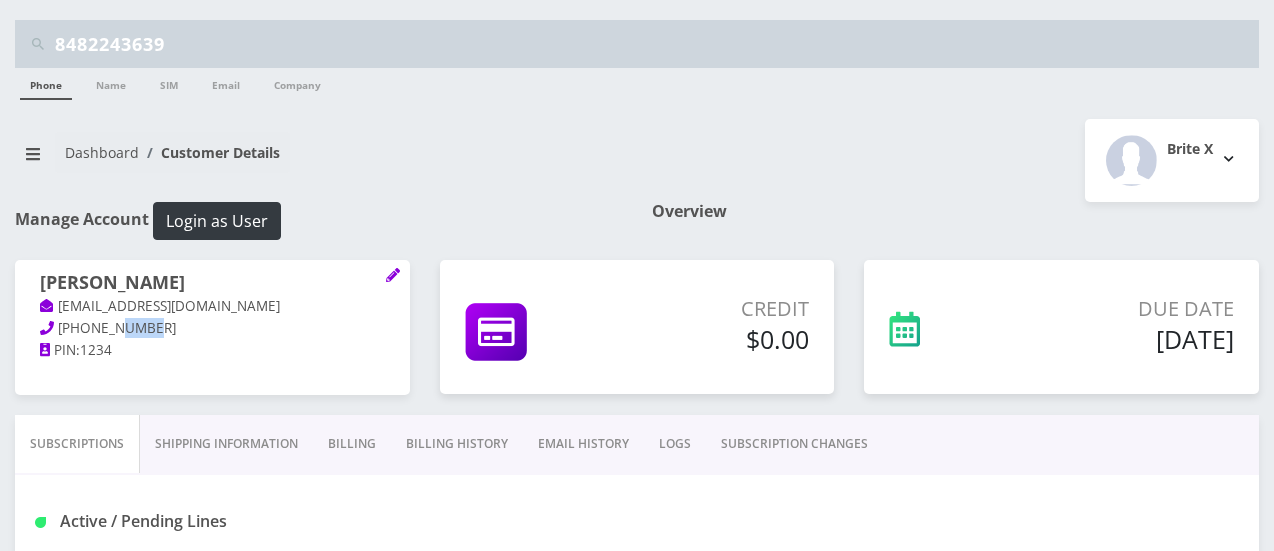 click on "848-299-6599" at bounding box center [117, 328] 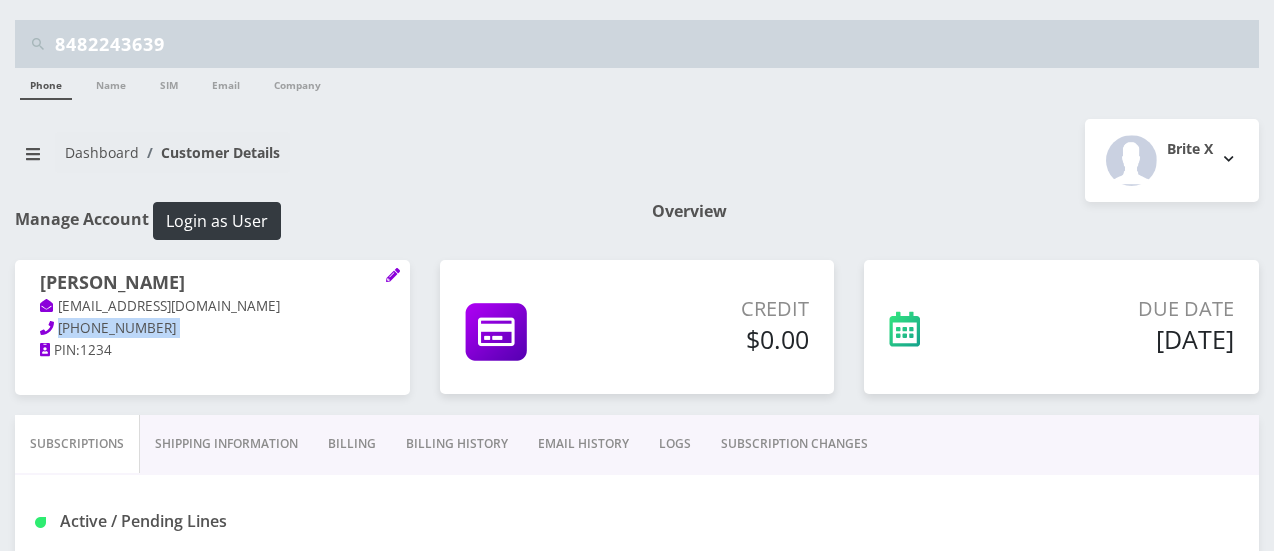 click on "848-299-6599" at bounding box center [117, 328] 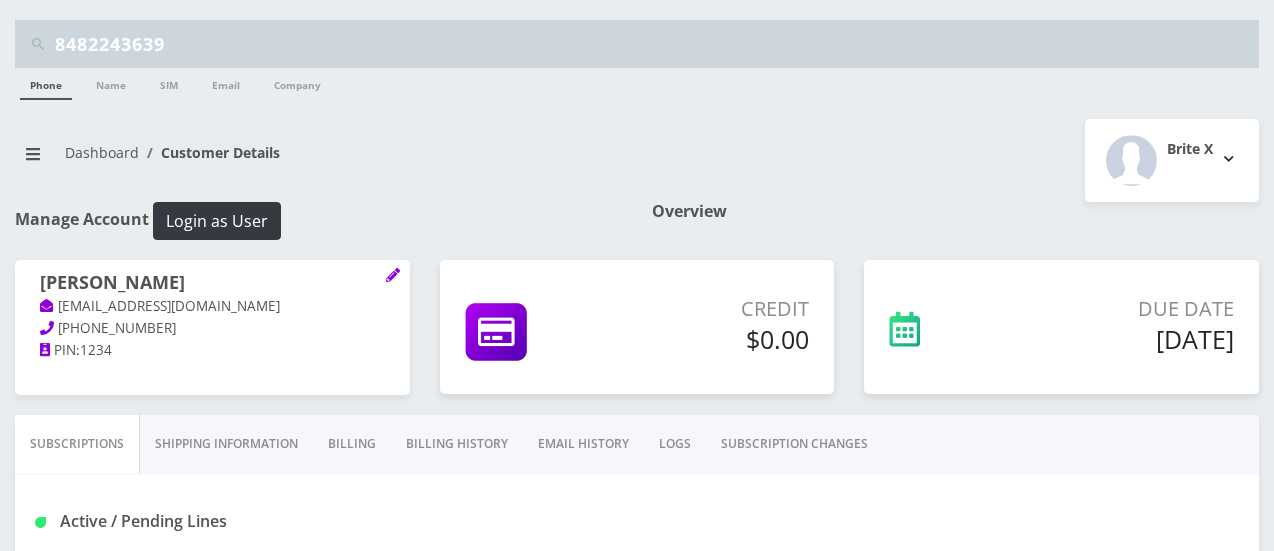scroll, scrollTop: 482, scrollLeft: 0, axis: vertical 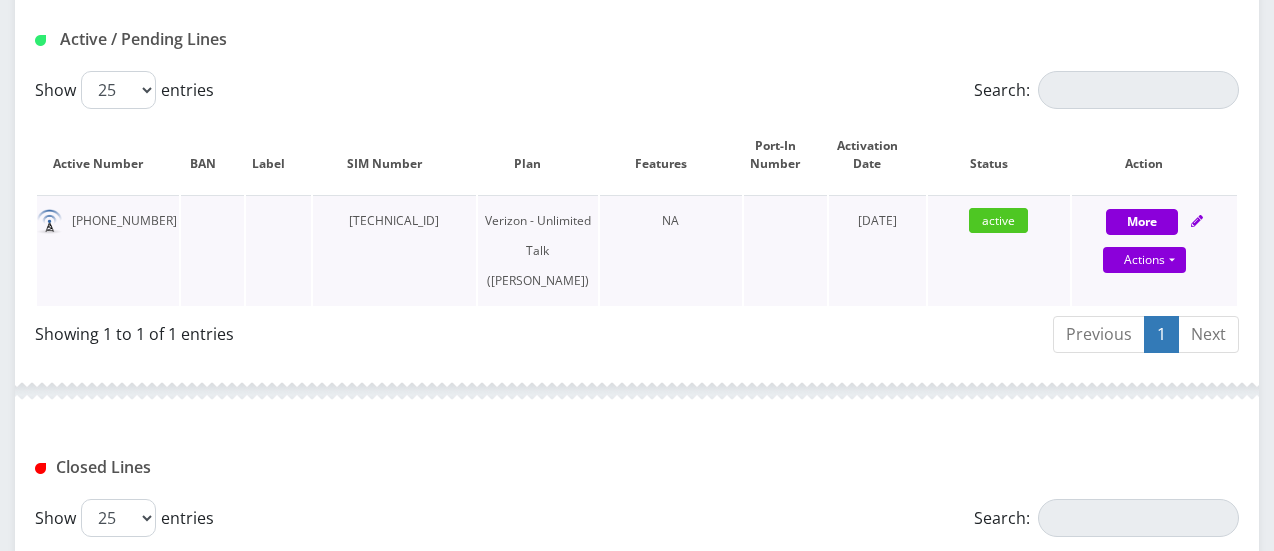 click on "848-224-3639" at bounding box center (108, 250) 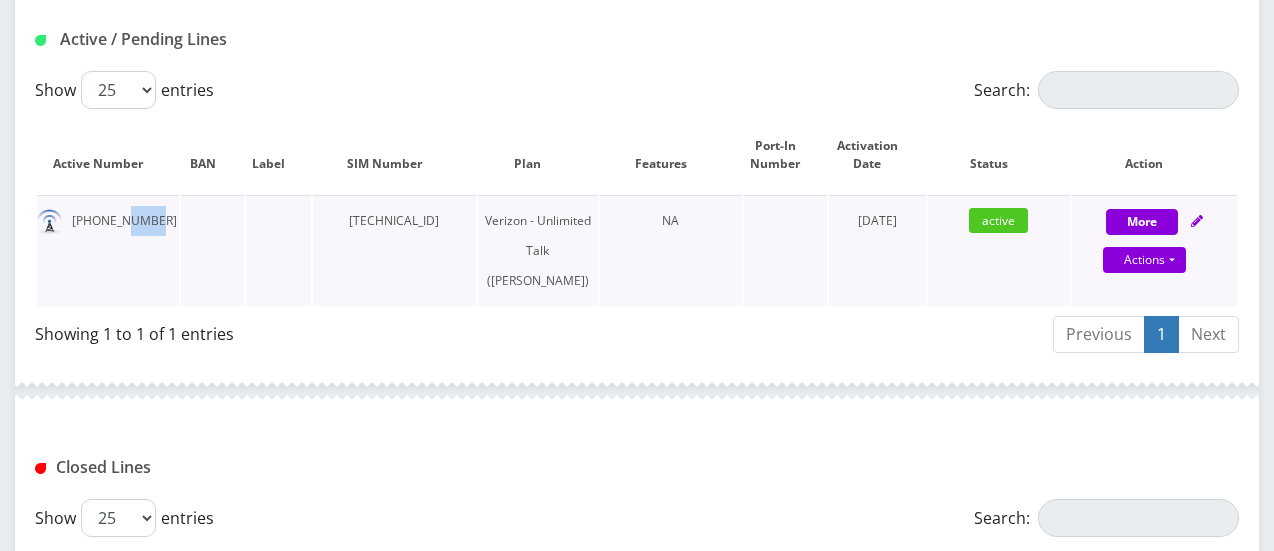 click on "848-224-3639" at bounding box center (108, 250) 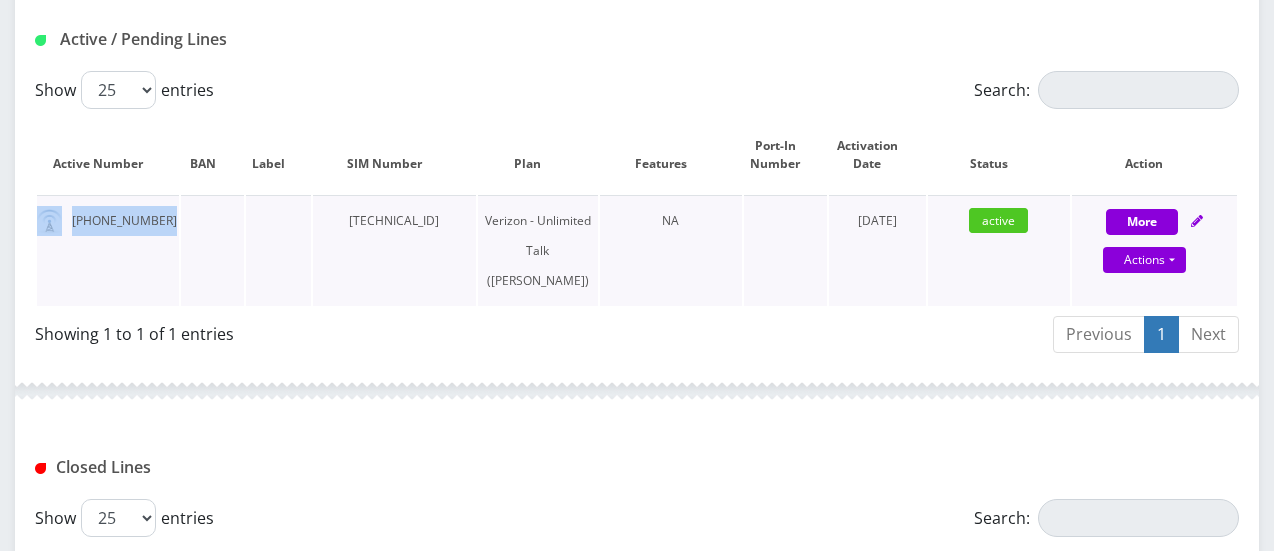 click on "848-224-3639" at bounding box center (108, 250) 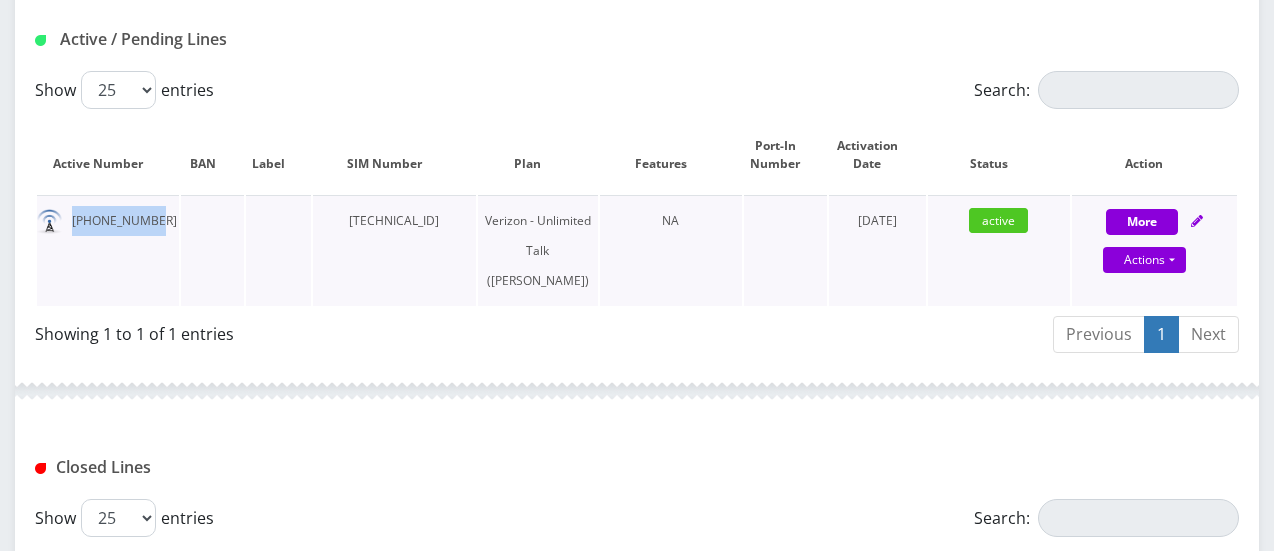 drag, startPoint x: 151, startPoint y: 217, endPoint x: 73, endPoint y: 217, distance: 78 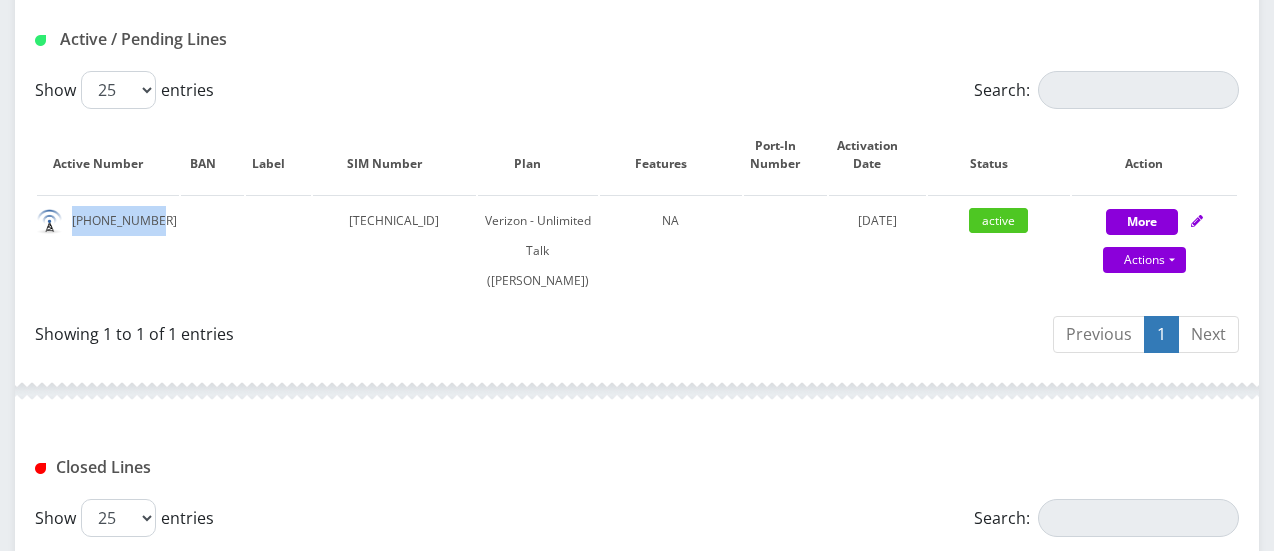 scroll, scrollTop: 0, scrollLeft: 0, axis: both 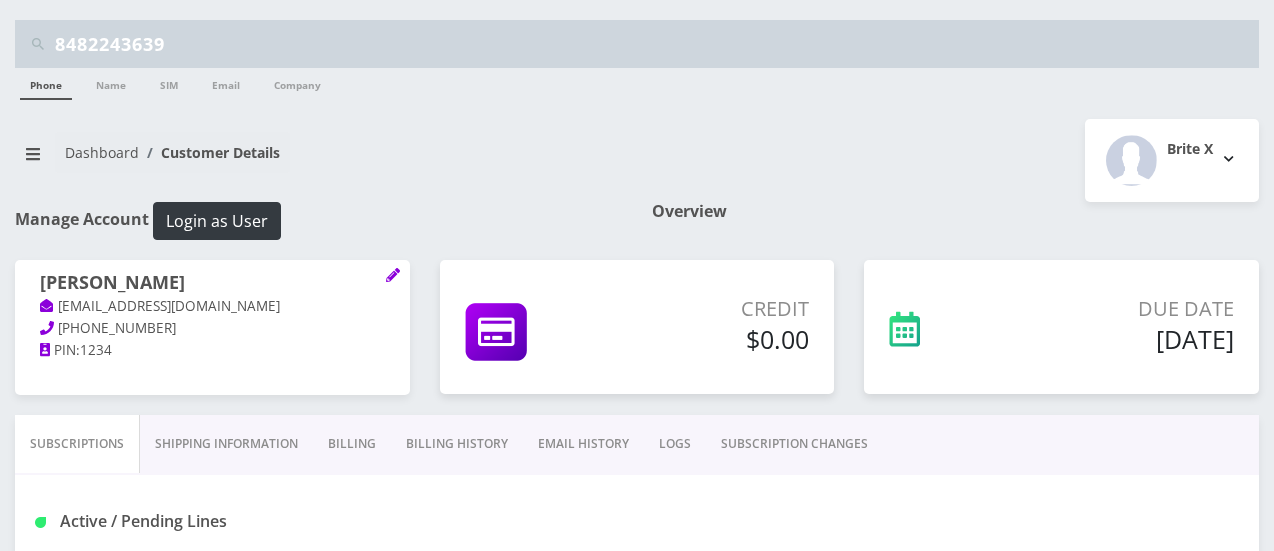 drag, startPoint x: 97, startPoint y: 33, endPoint x: 0, endPoint y: -40, distance: 121.40016 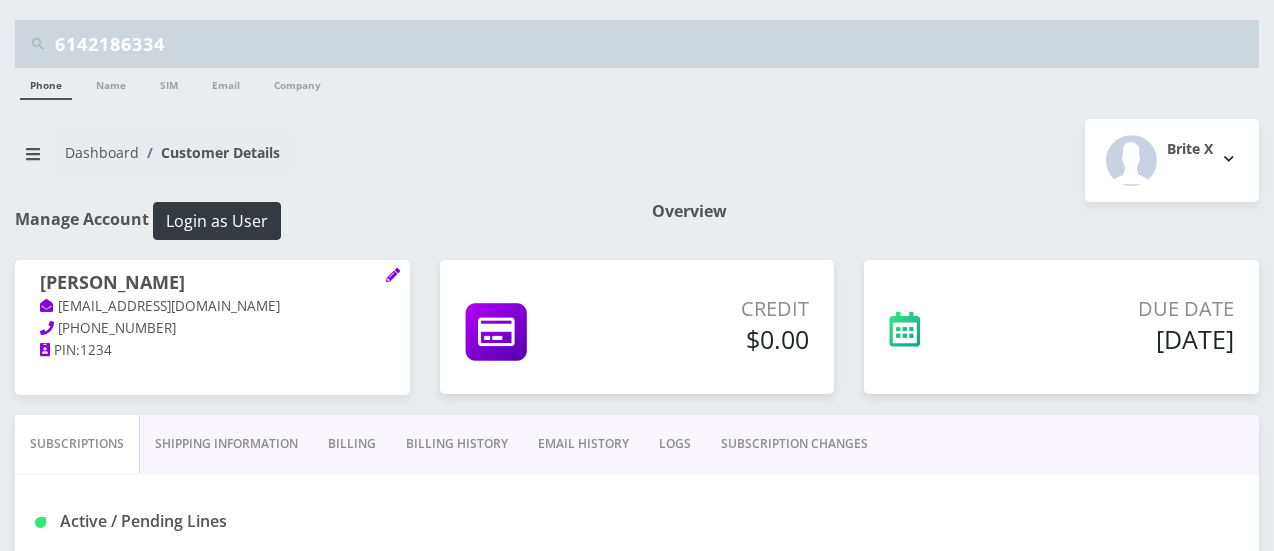 type on "6142186334" 